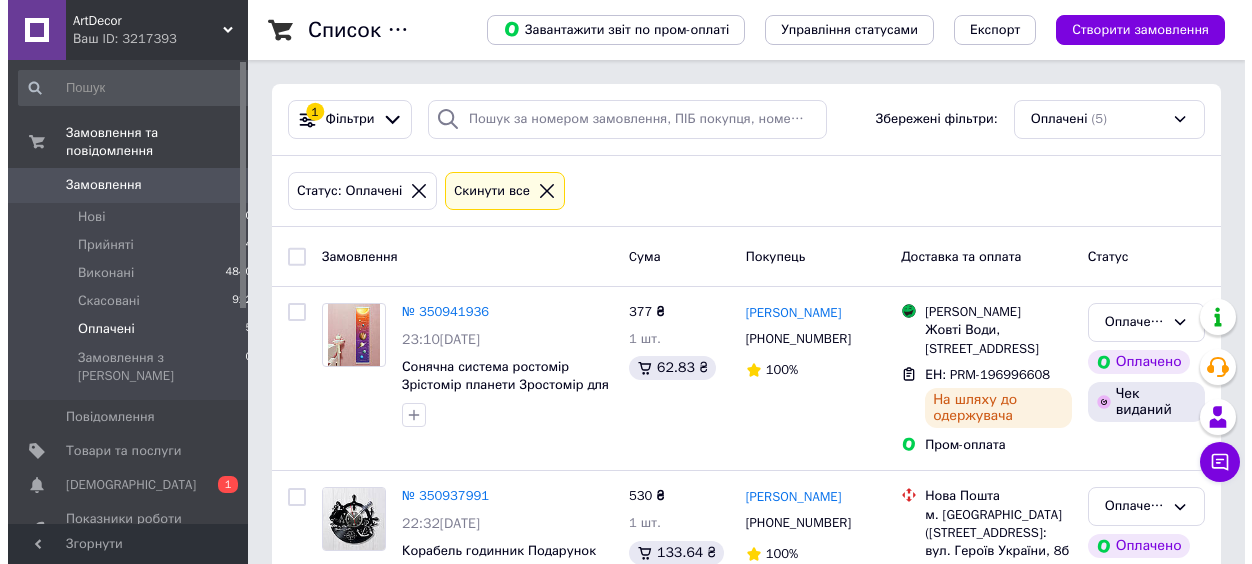scroll, scrollTop: 0, scrollLeft: 0, axis: both 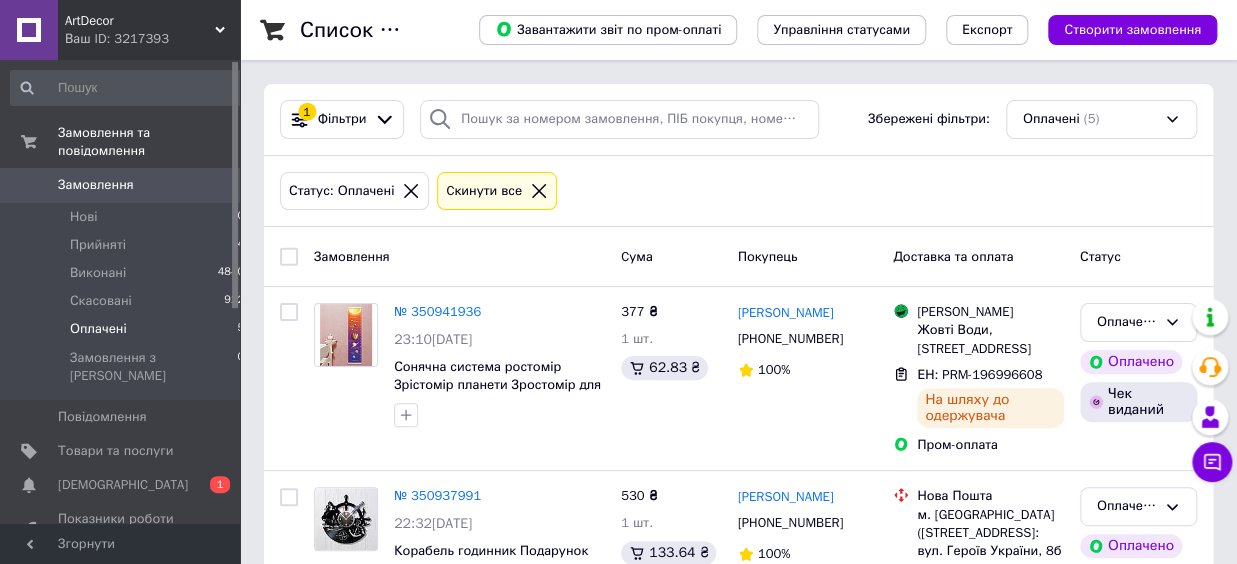 click on "Замовлення 0" at bounding box center [128, 185] 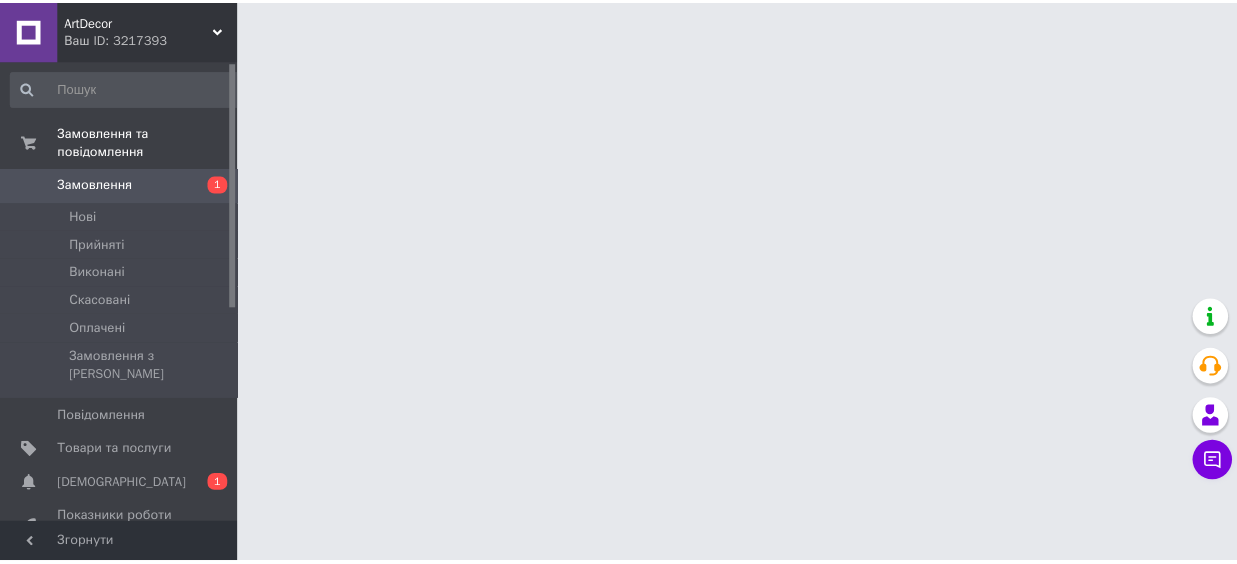 scroll, scrollTop: 0, scrollLeft: 0, axis: both 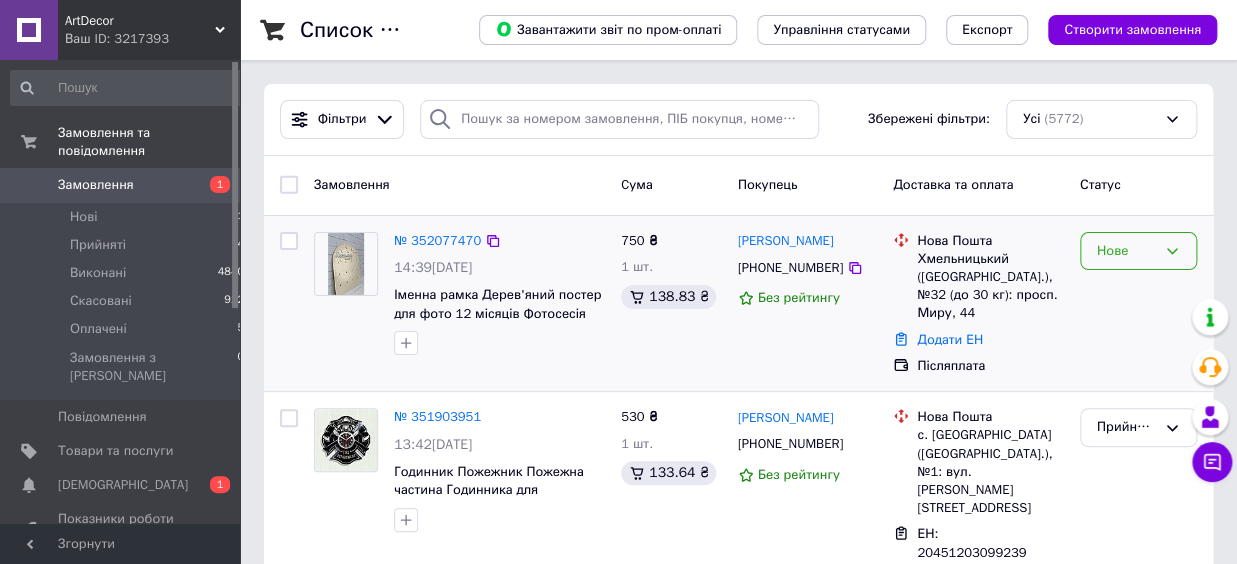 click on "Нове" at bounding box center (1138, 251) 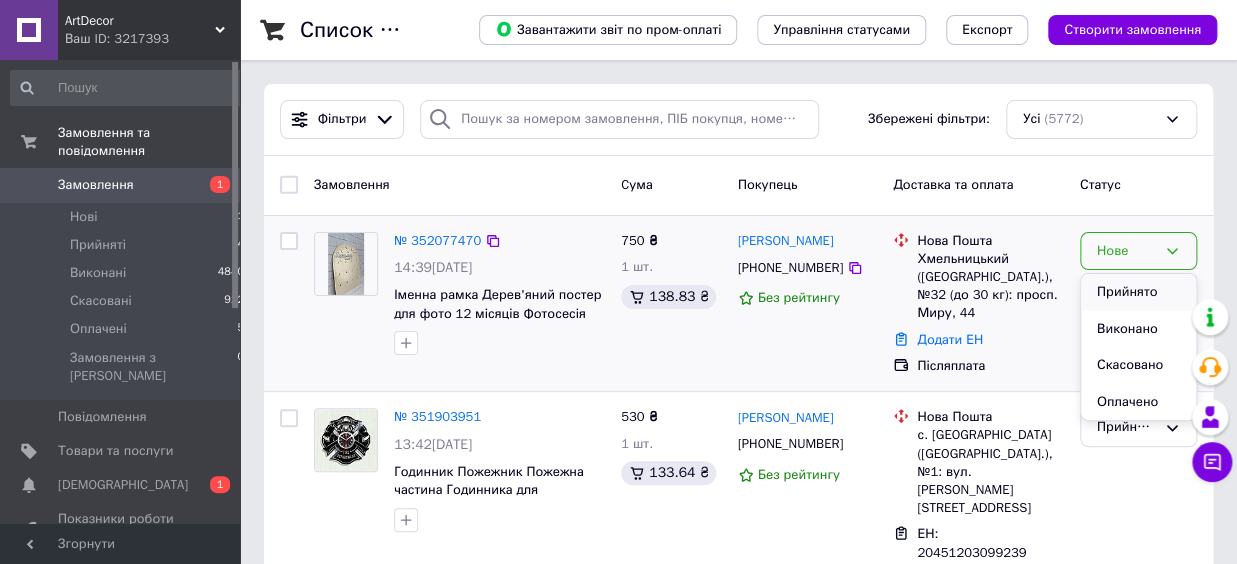 click on "Прийнято" at bounding box center (1138, 292) 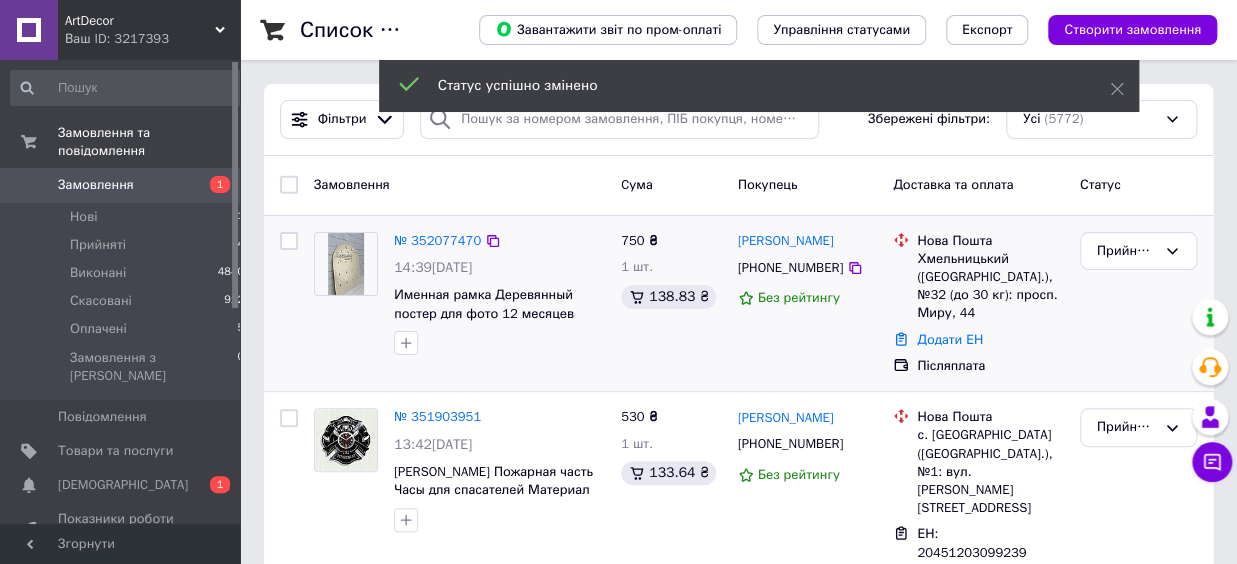 click on "№ 352077470" at bounding box center [437, 240] 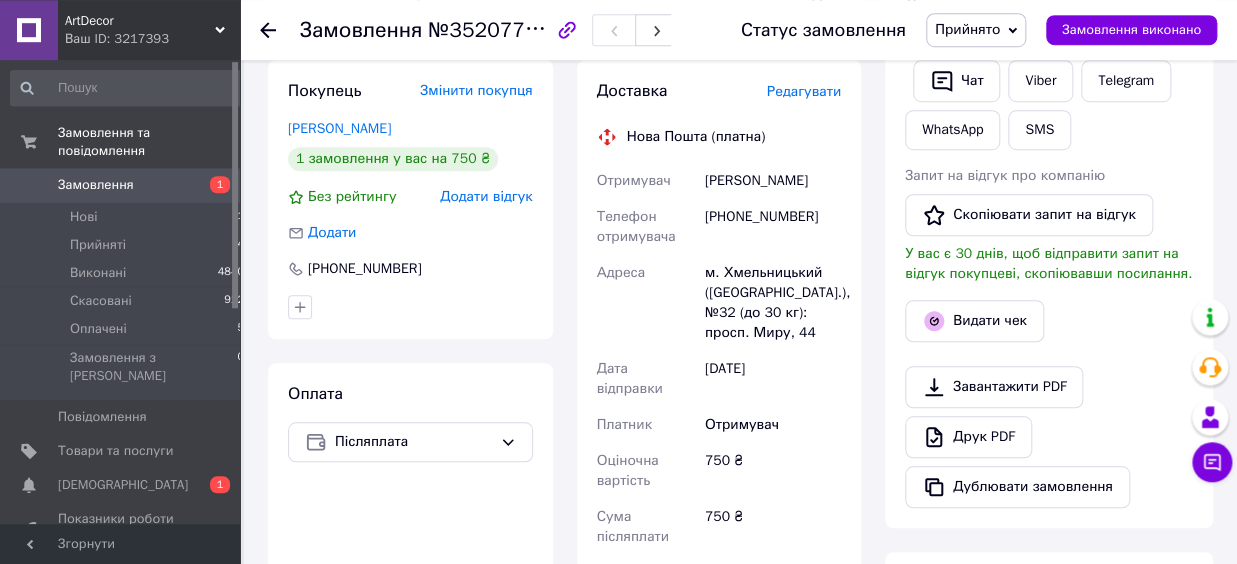 scroll, scrollTop: 330, scrollLeft: 0, axis: vertical 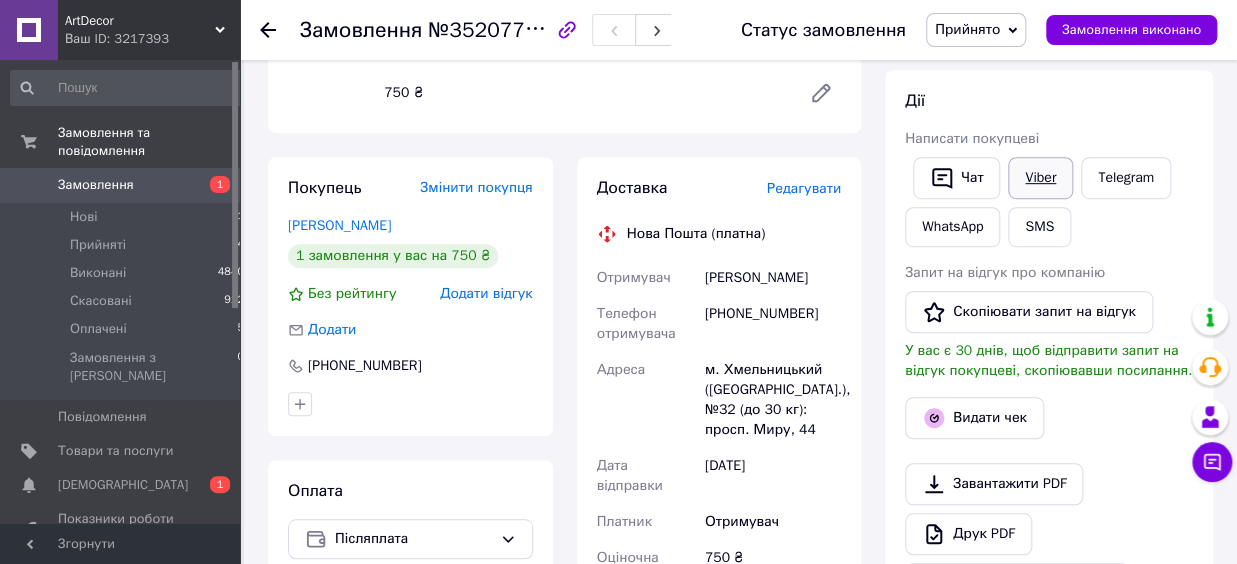 click on "Viber" at bounding box center (1040, 178) 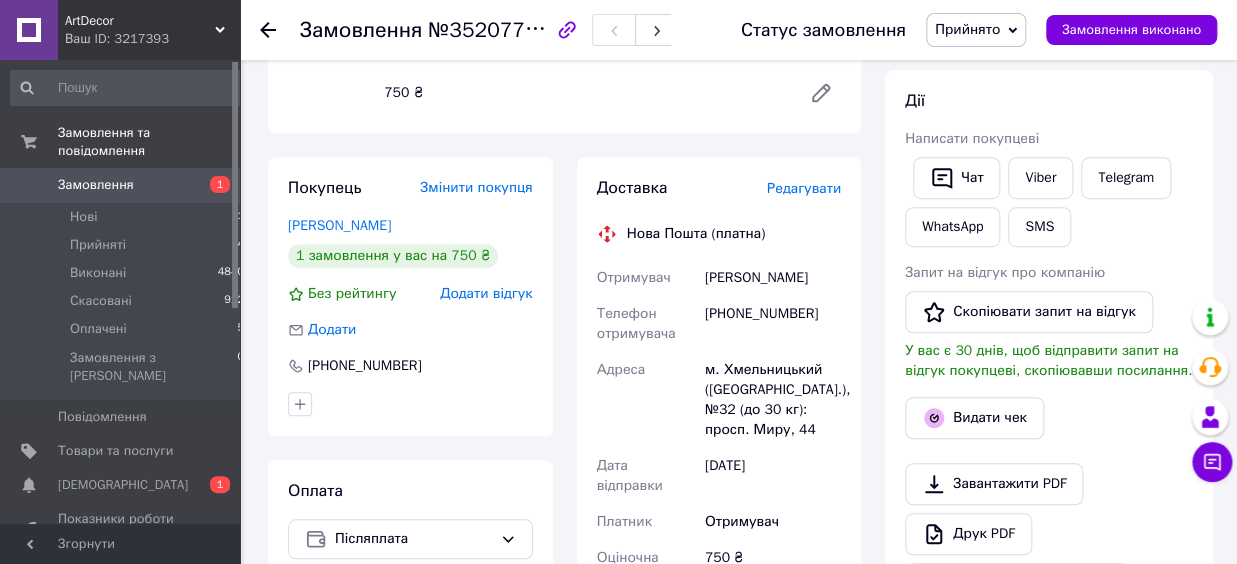 click on "Замовлення" at bounding box center [121, 185] 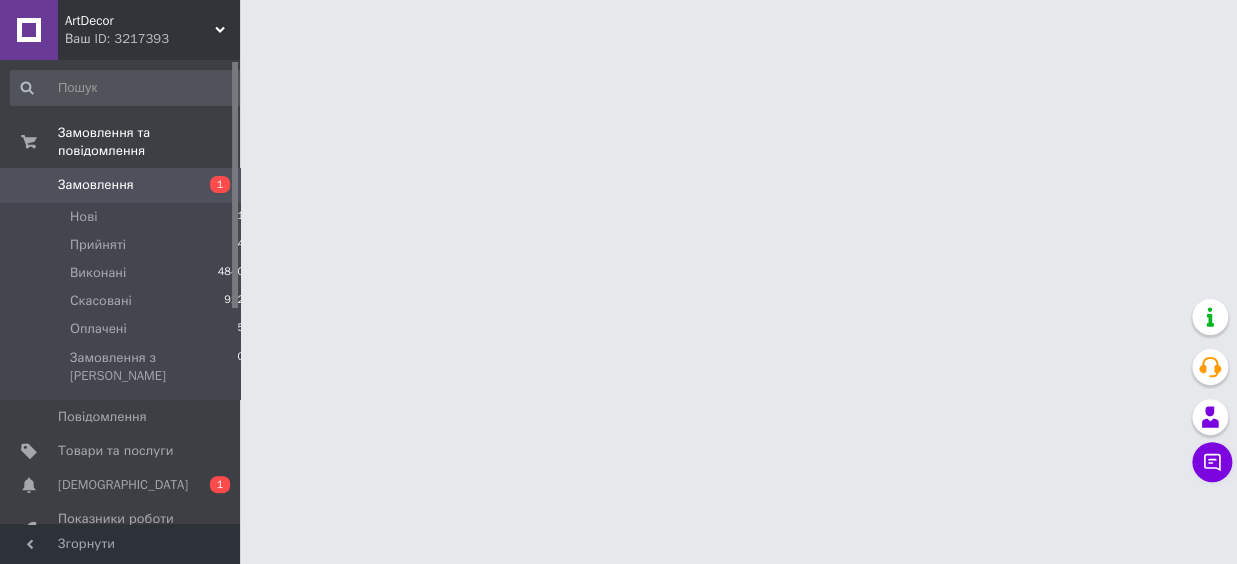 scroll, scrollTop: 0, scrollLeft: 0, axis: both 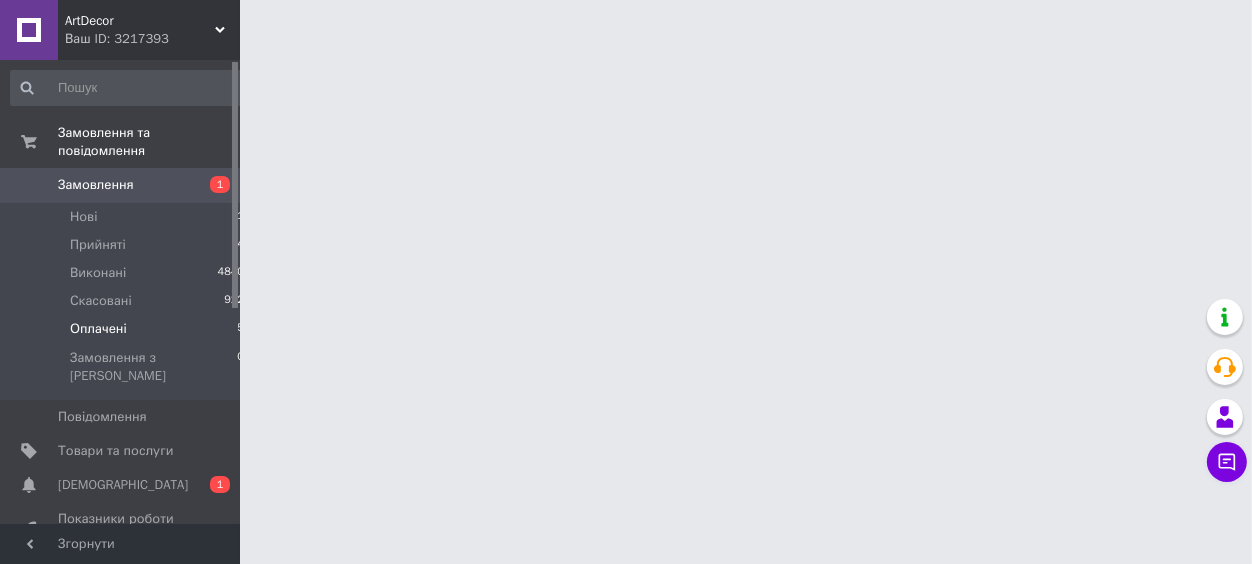 click on "Оплачені 5" at bounding box center (128, 329) 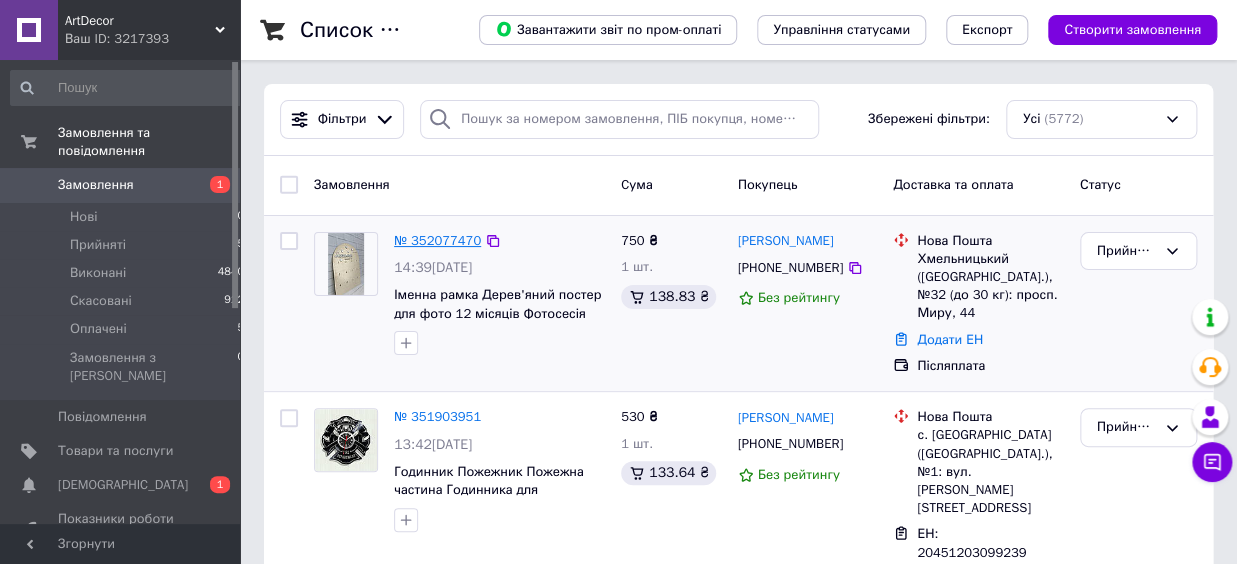 click on "№ 352077470" at bounding box center [437, 240] 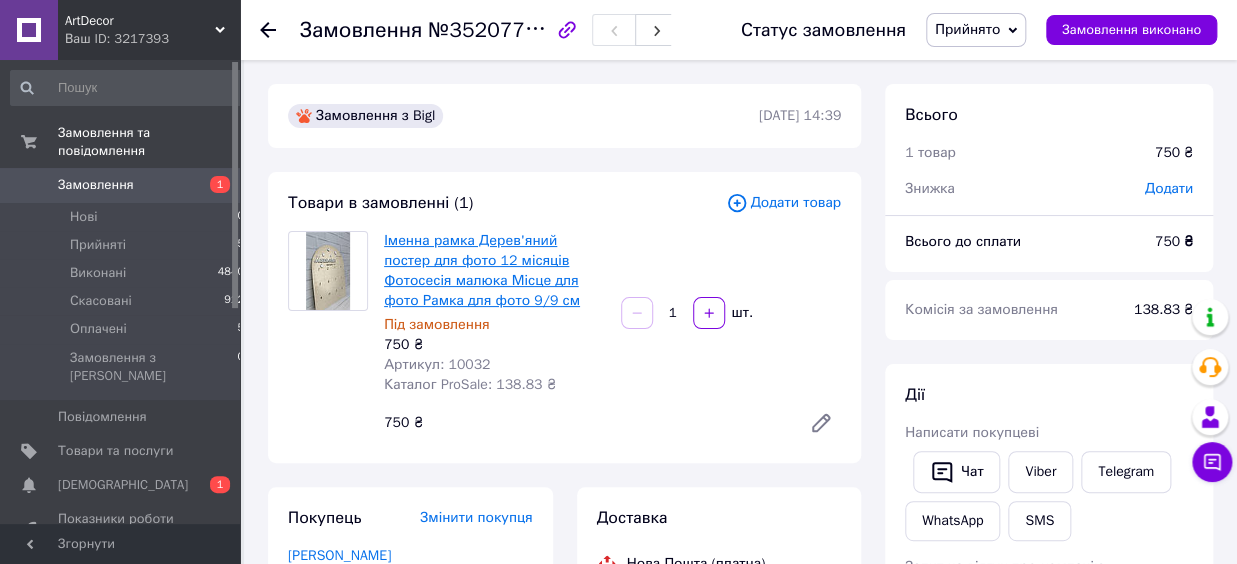click on "Іменна рамка Дерев'яний постер для фото 12 місяців Фотосесія малюка Місце для фото Рамка для фото 9/9 см" at bounding box center (482, 270) 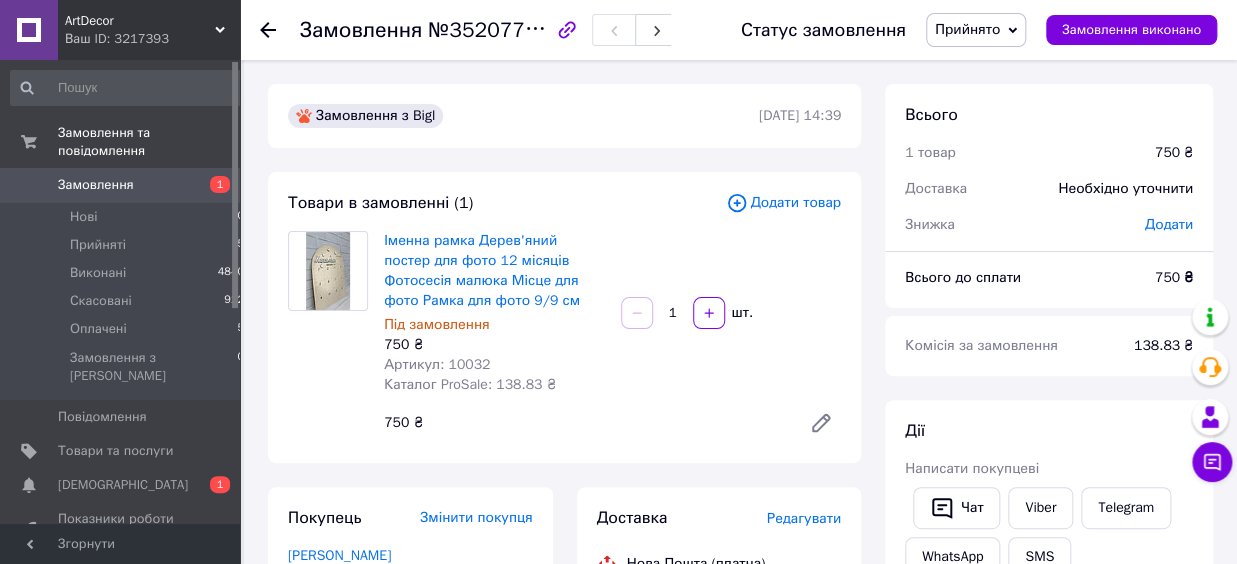 click on "Замовлення" at bounding box center [121, 185] 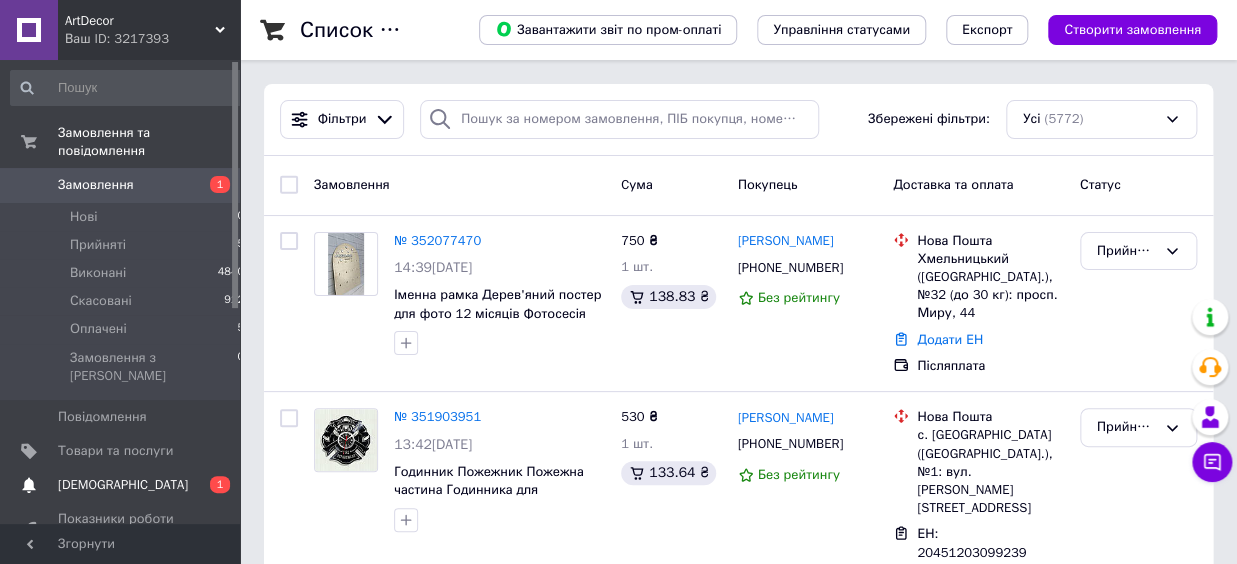click on "[DEMOGRAPHIC_DATA]" at bounding box center [121, 485] 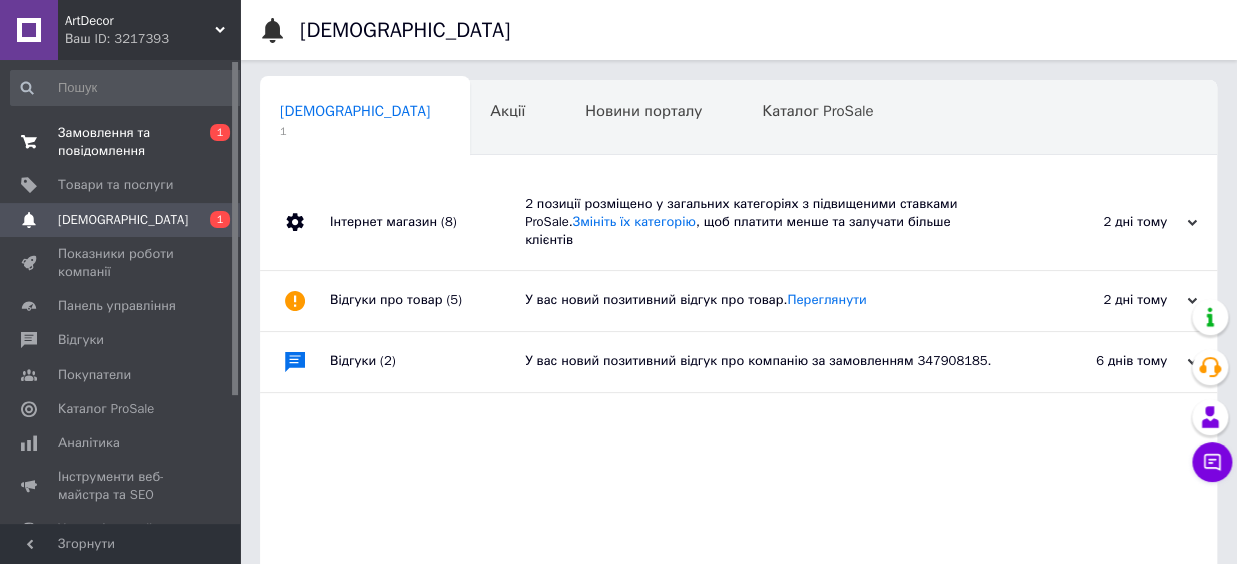click on "Замовлення та повідомлення" at bounding box center (121, 142) 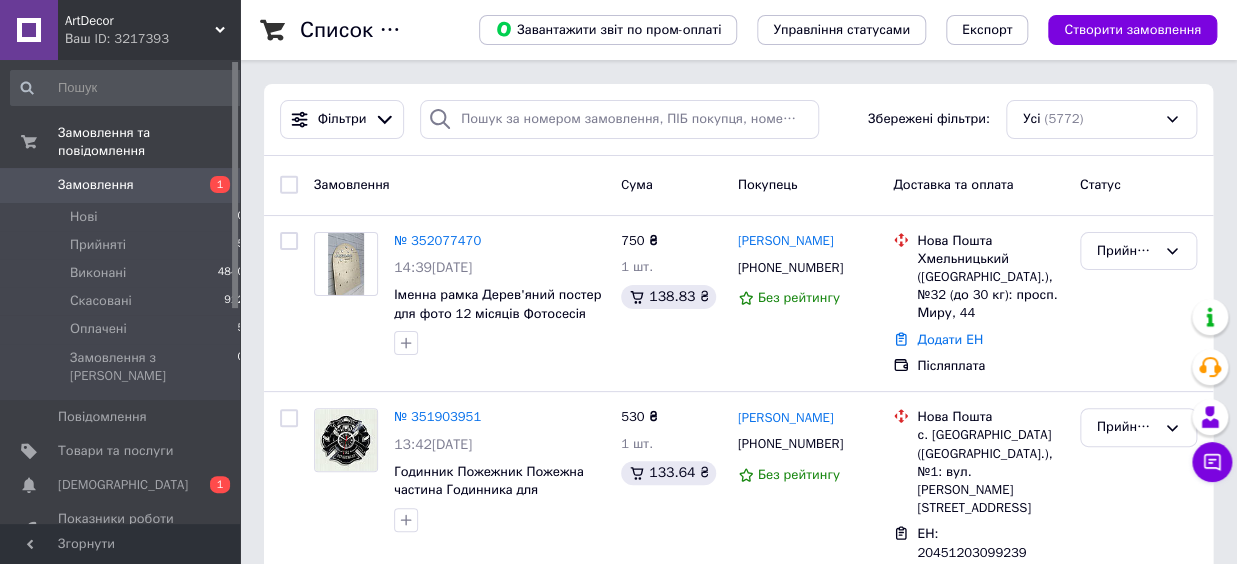 click on "Замовлення 1" at bounding box center [128, 185] 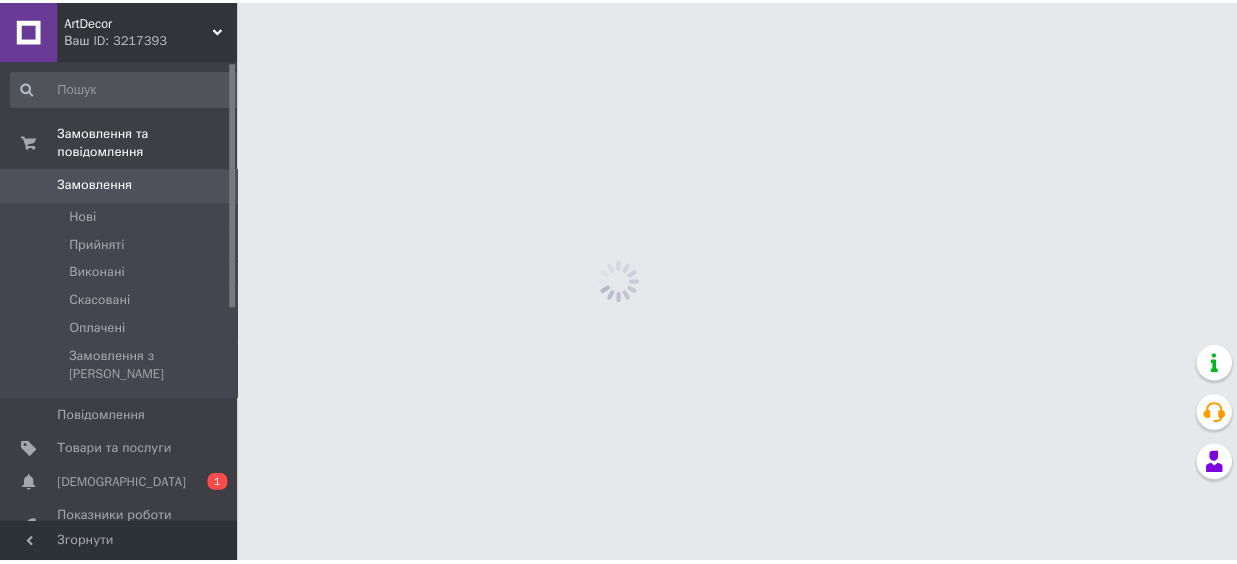 scroll, scrollTop: 0, scrollLeft: 0, axis: both 